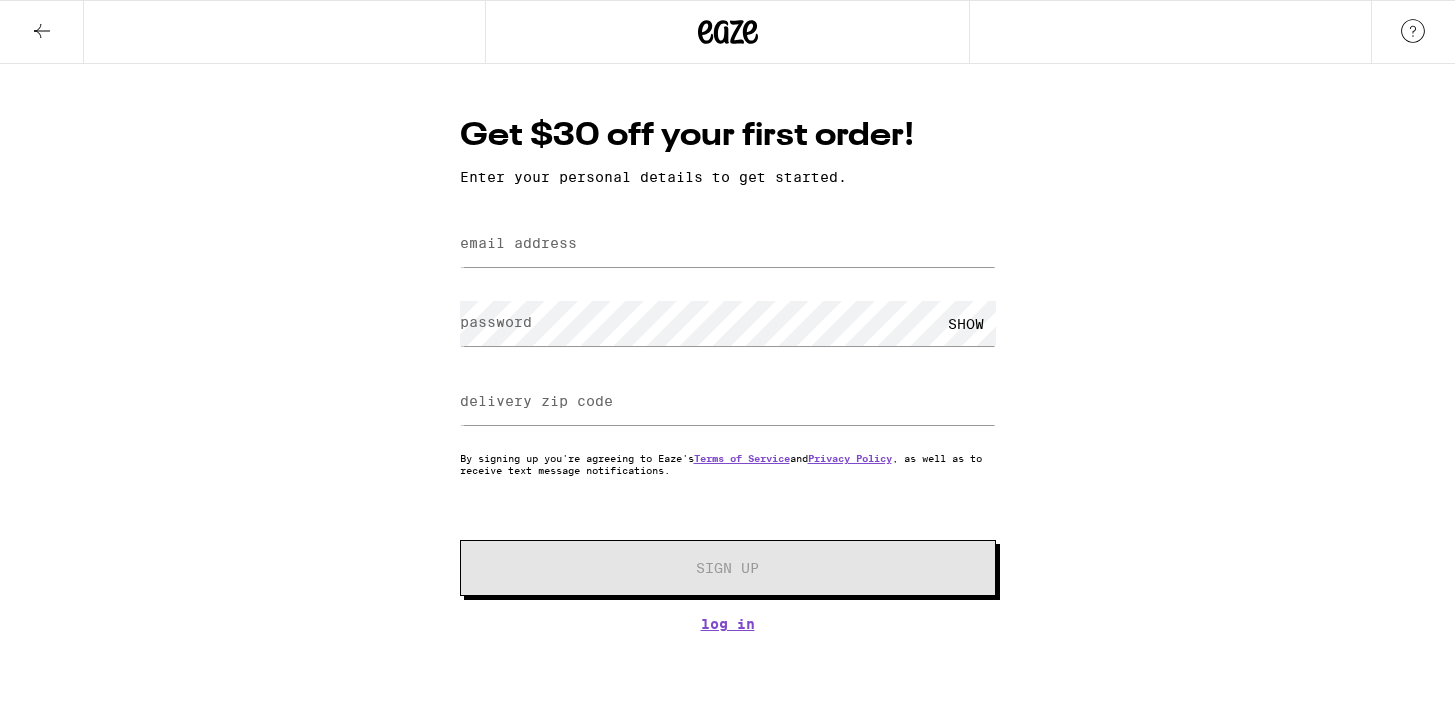 scroll, scrollTop: 0, scrollLeft: 0, axis: both 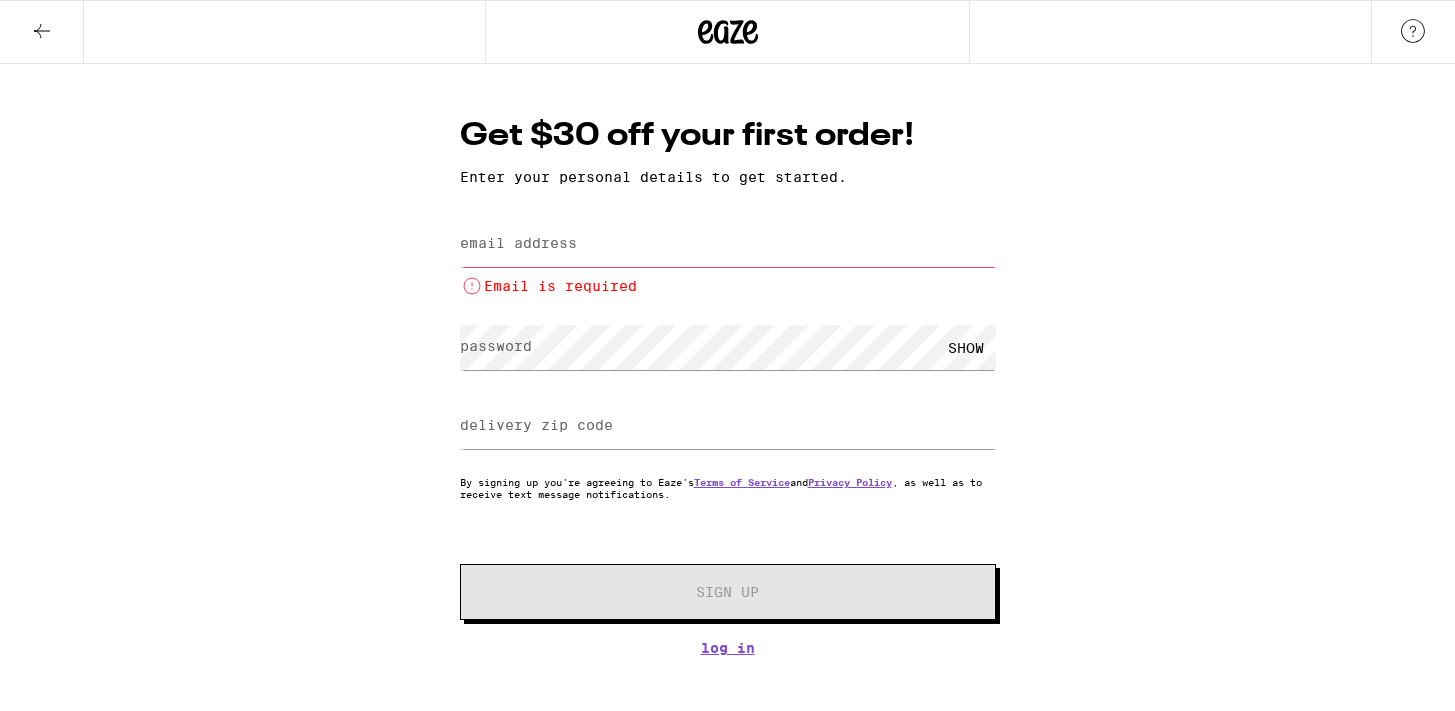 click at bounding box center [728, 32] 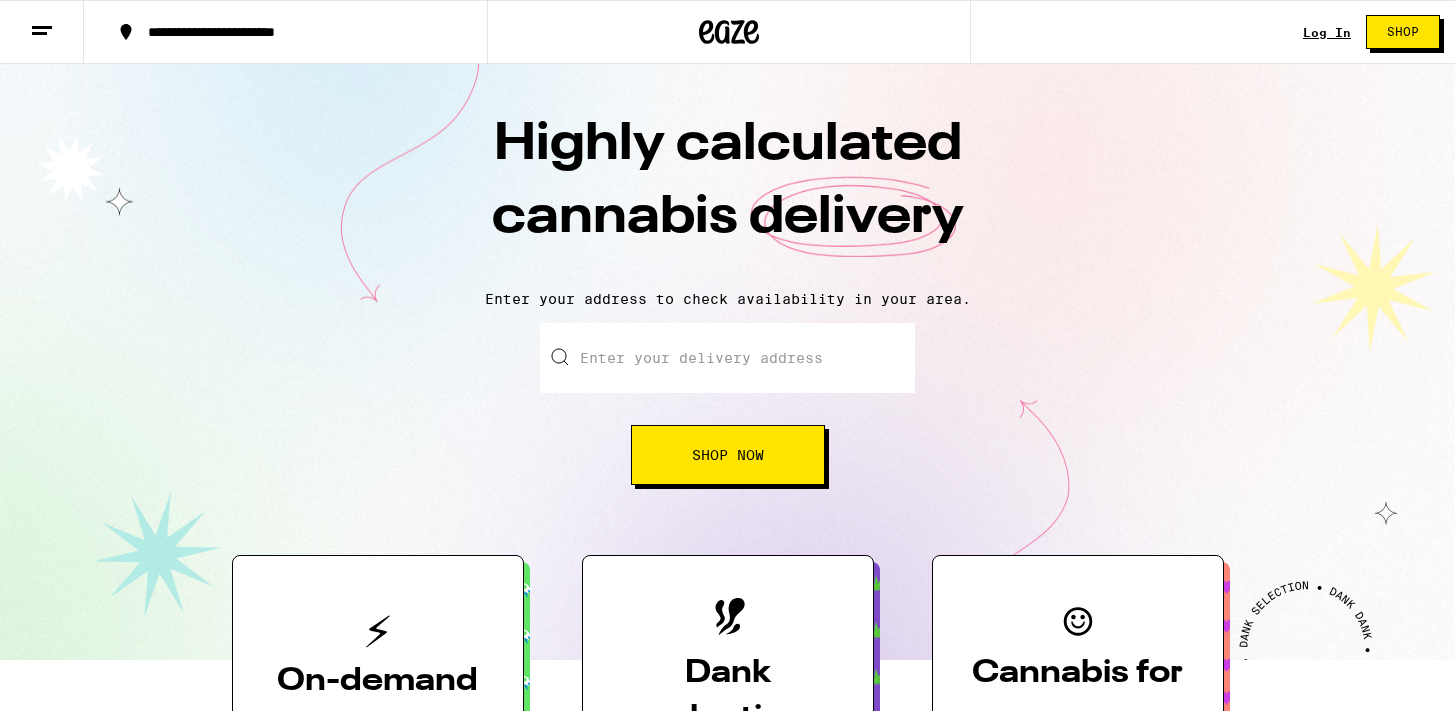 click on "Log In" at bounding box center (1327, 32) 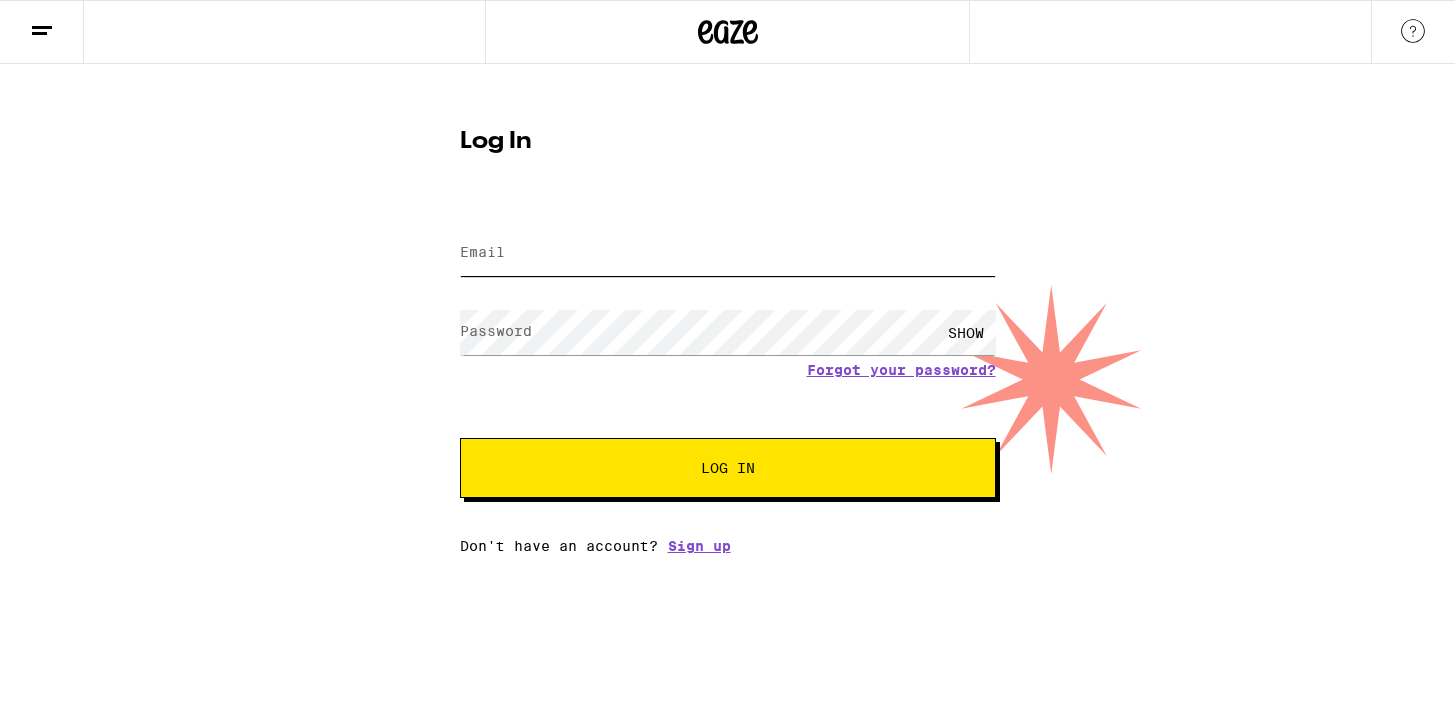 click on "Email" at bounding box center [728, 253] 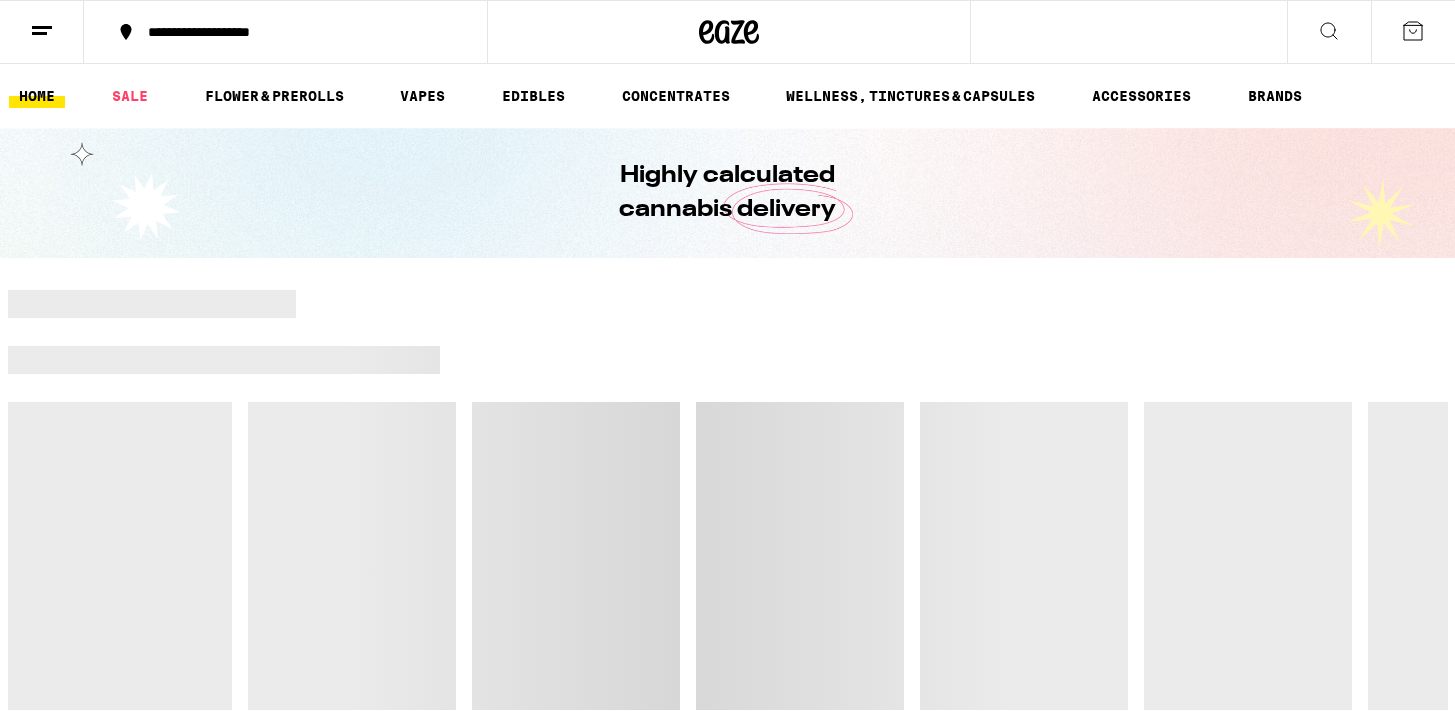 click at bounding box center [728, 500] 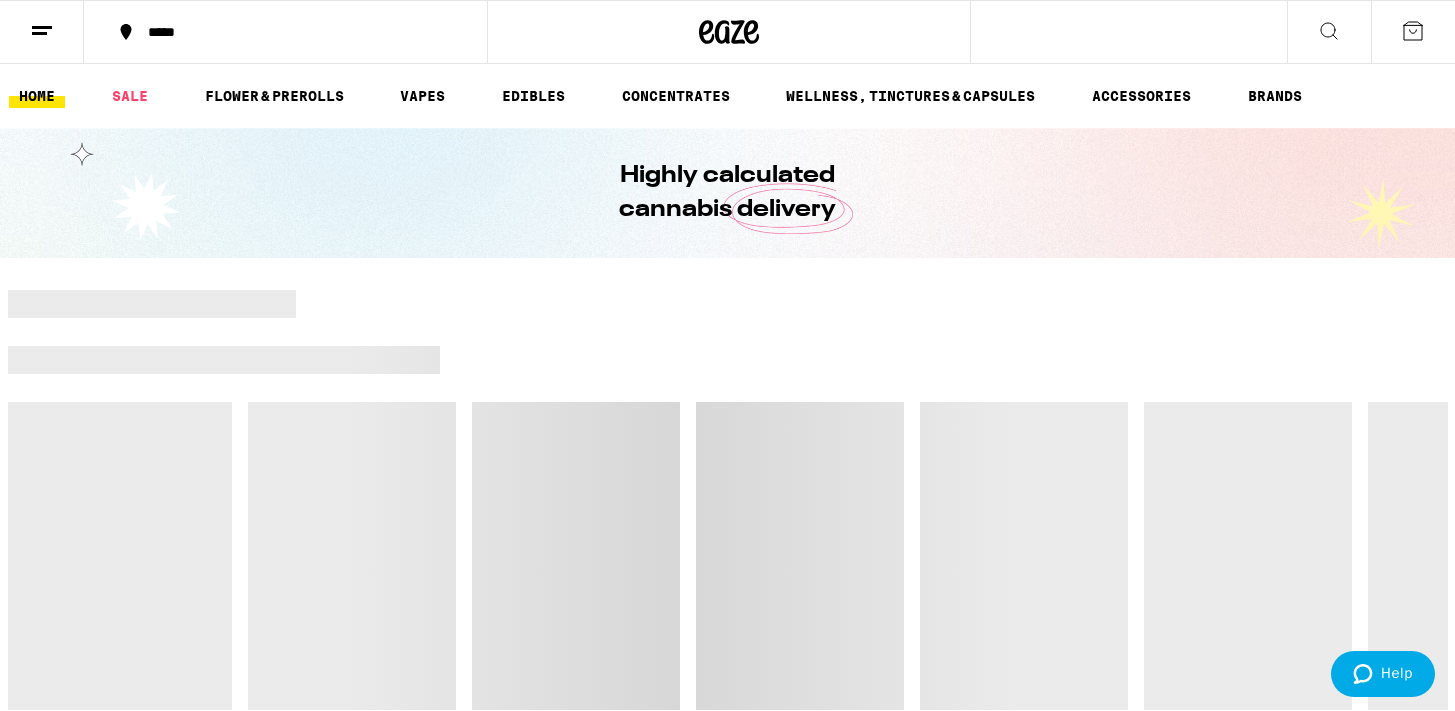 click at bounding box center [39, 33] 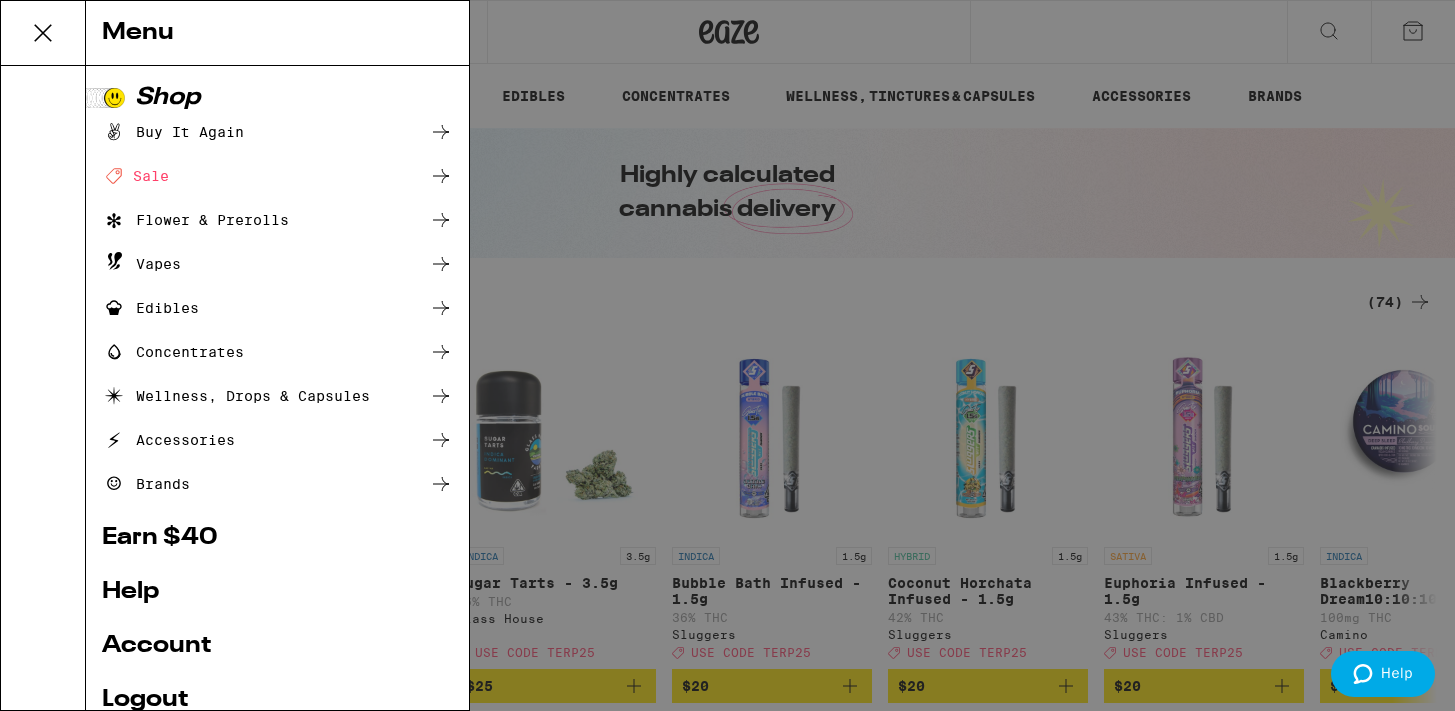 scroll, scrollTop: 0, scrollLeft: 0, axis: both 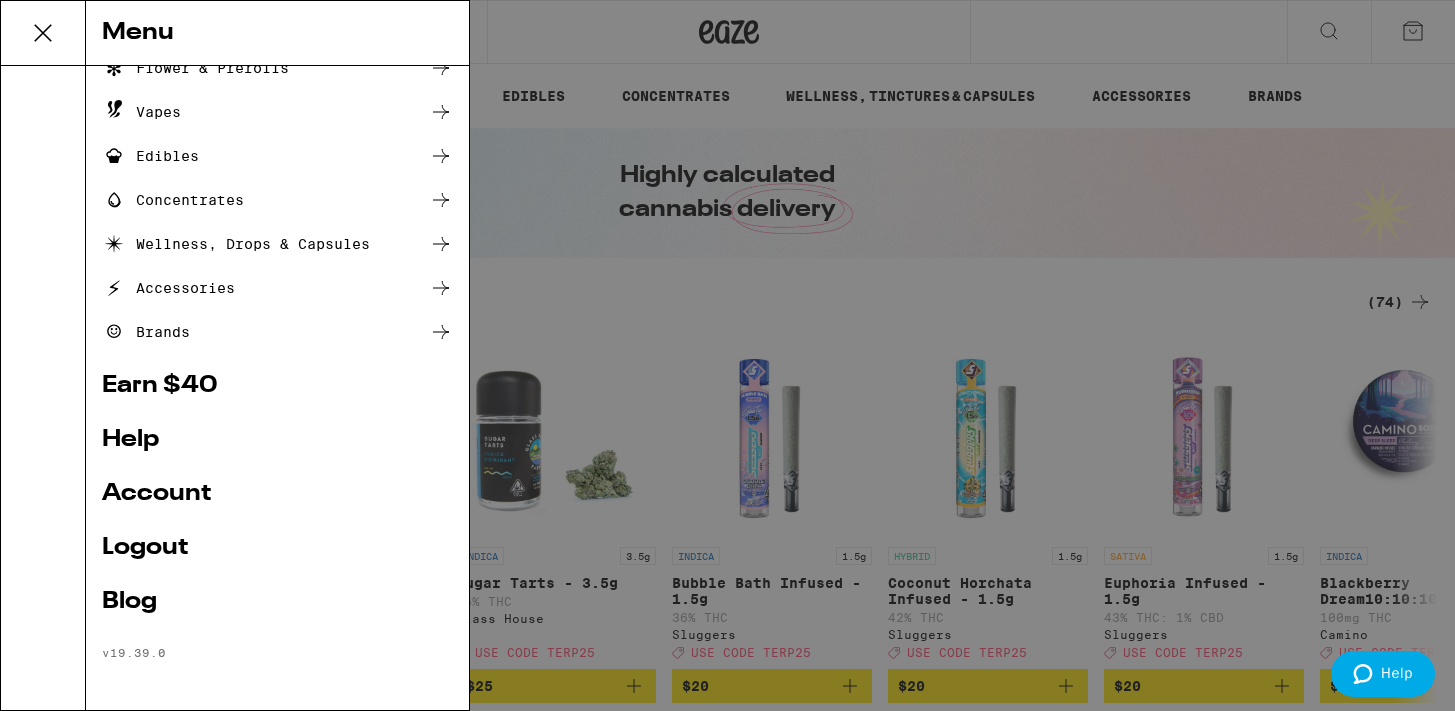 click on "Account" at bounding box center [277, 494] 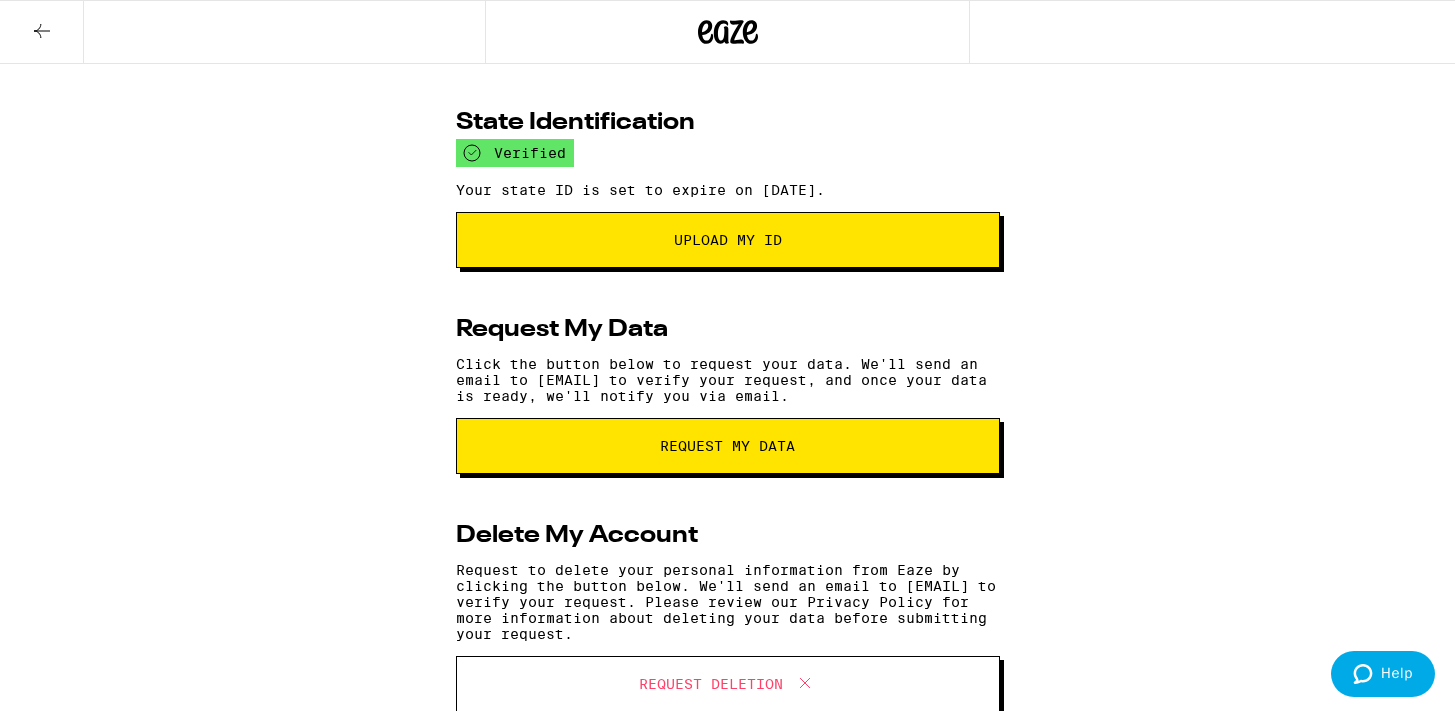 scroll, scrollTop: 266, scrollLeft: 0, axis: vertical 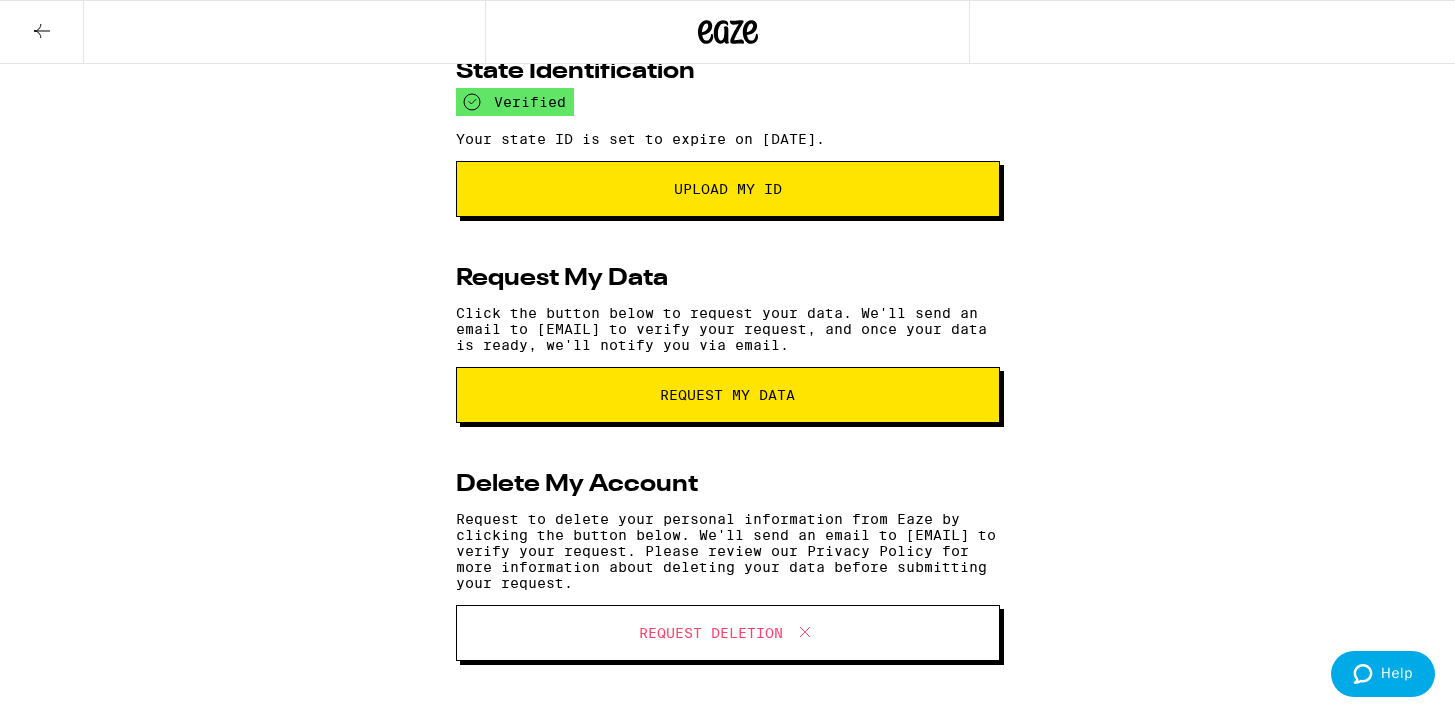 click on "Request Deletion" at bounding box center (711, 633) 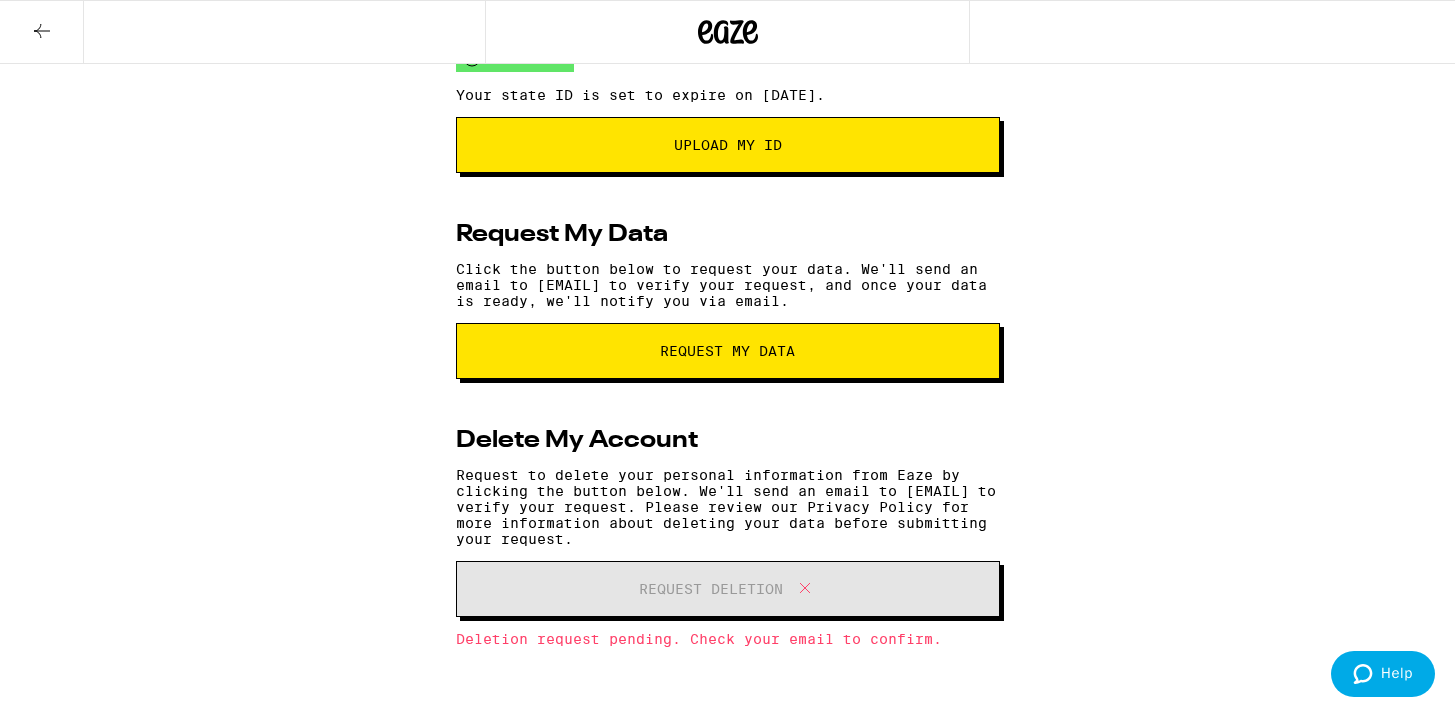 scroll, scrollTop: 394, scrollLeft: 0, axis: vertical 